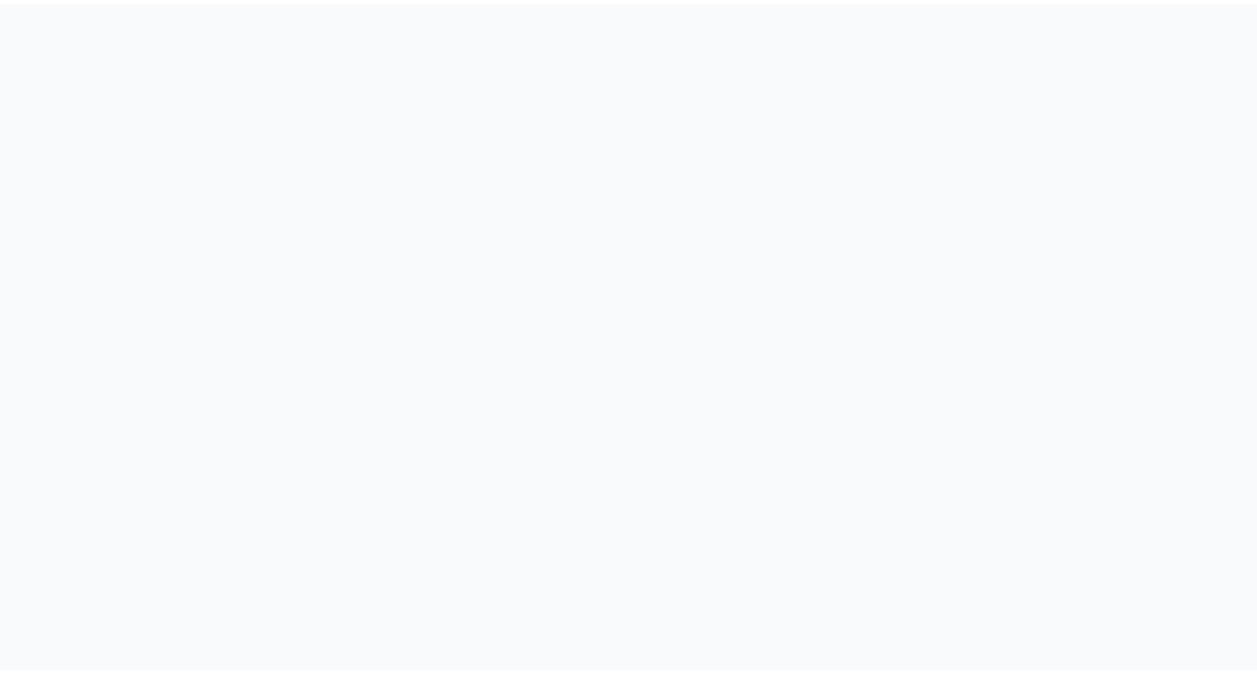 scroll, scrollTop: 0, scrollLeft: 0, axis: both 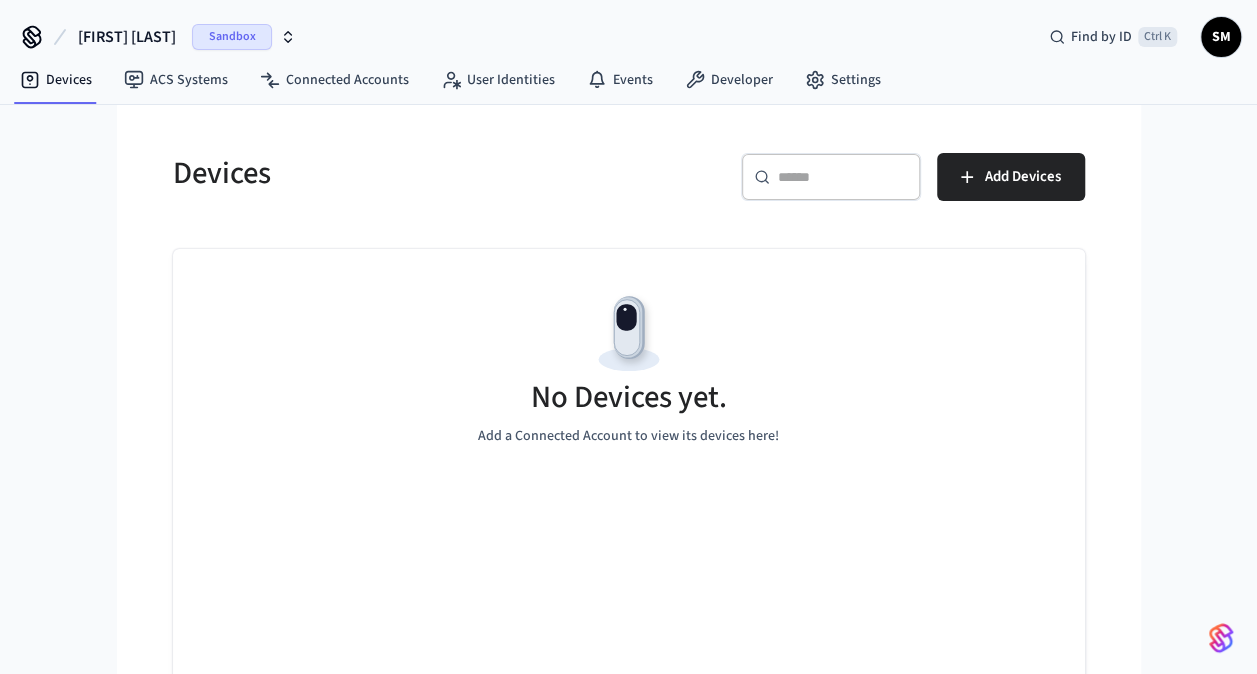 click at bounding box center (629, 334) 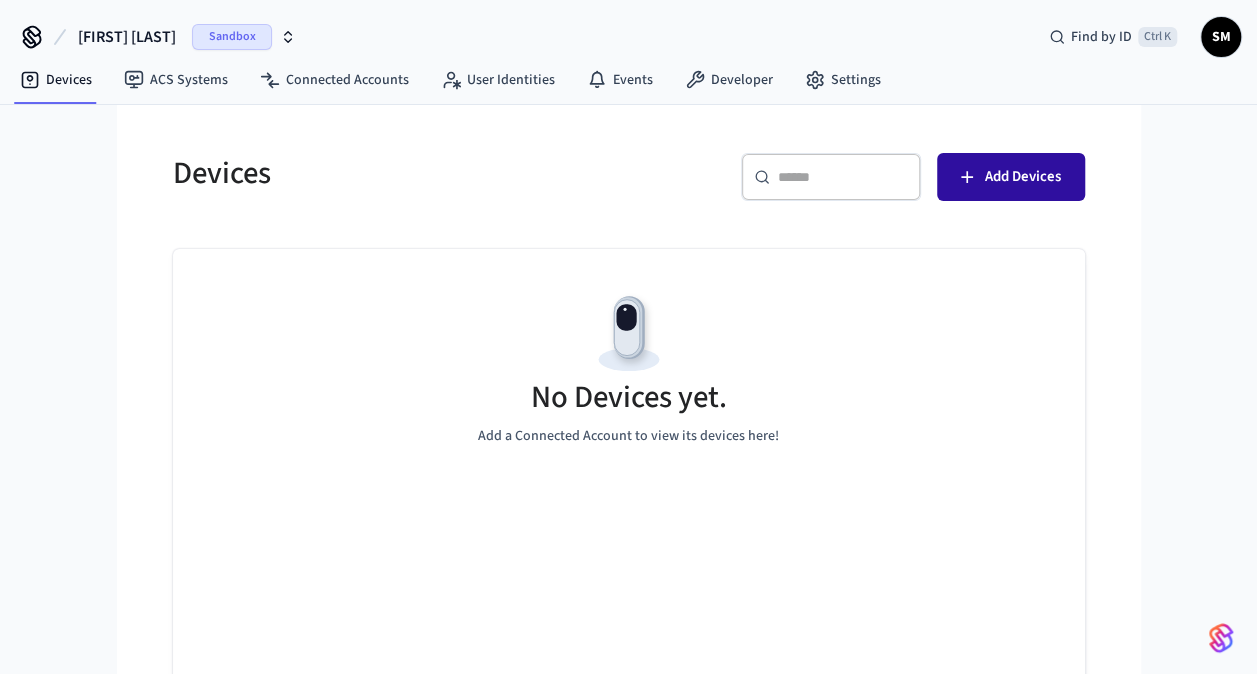 click on "Add Devices" at bounding box center (1023, 177) 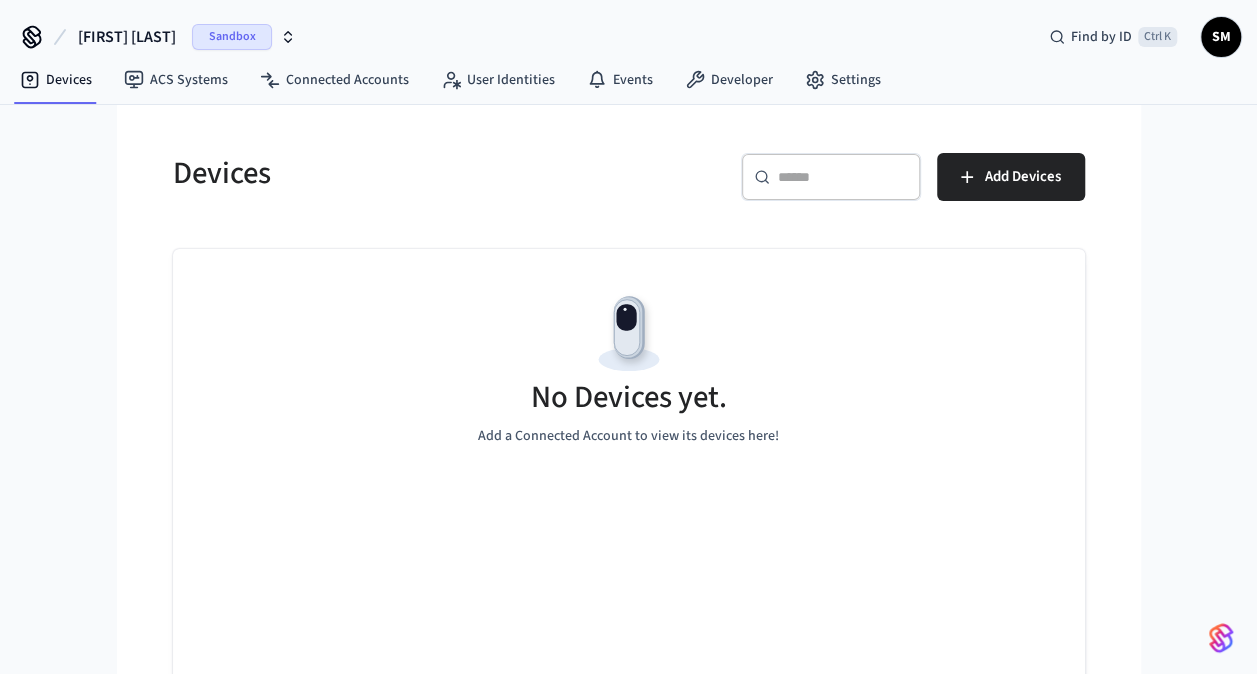 click on "[FIRST] [LAST]" at bounding box center (187, 37) 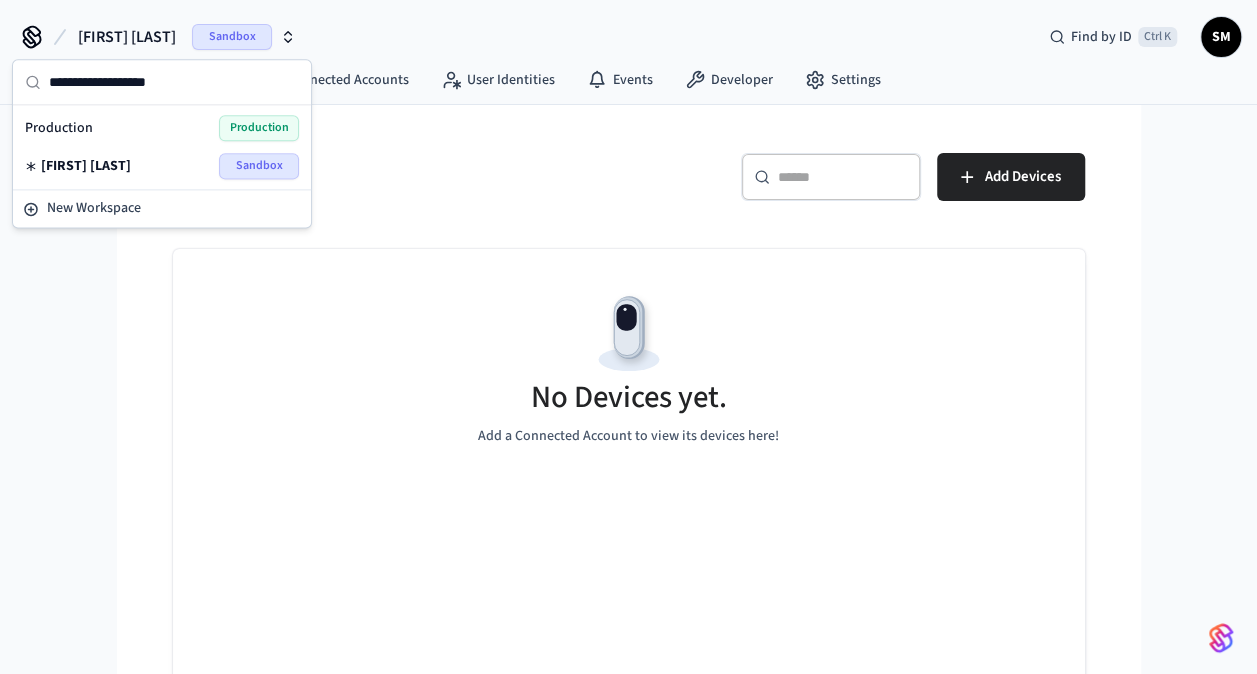 click on "[FIRST] [LAST]" at bounding box center [162, 166] 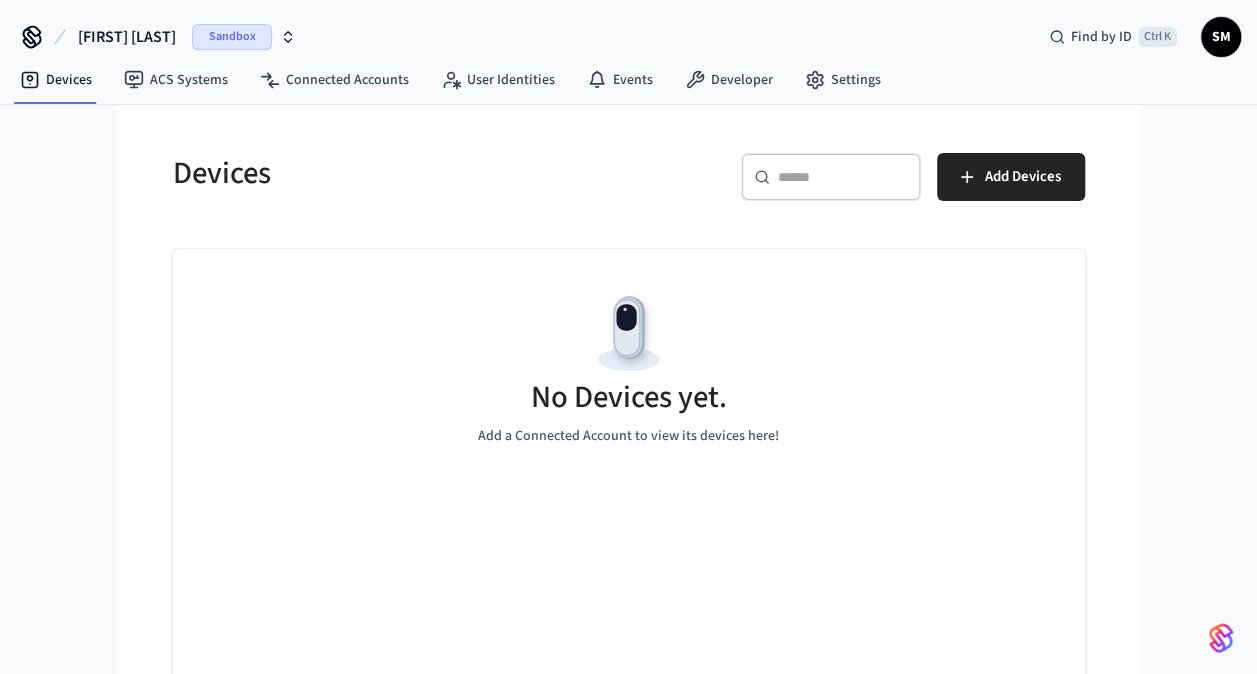 click on "[FIRST] [LAST]" at bounding box center (187, 37) 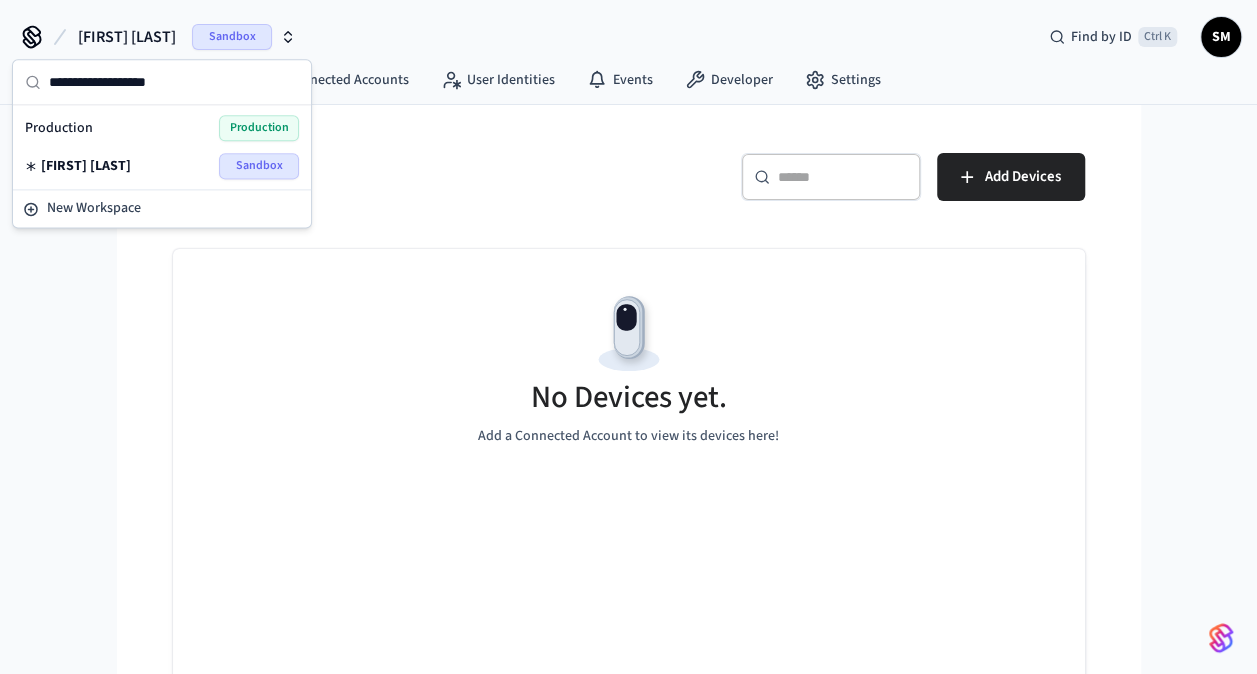 click on "Production Production" at bounding box center (162, 128) 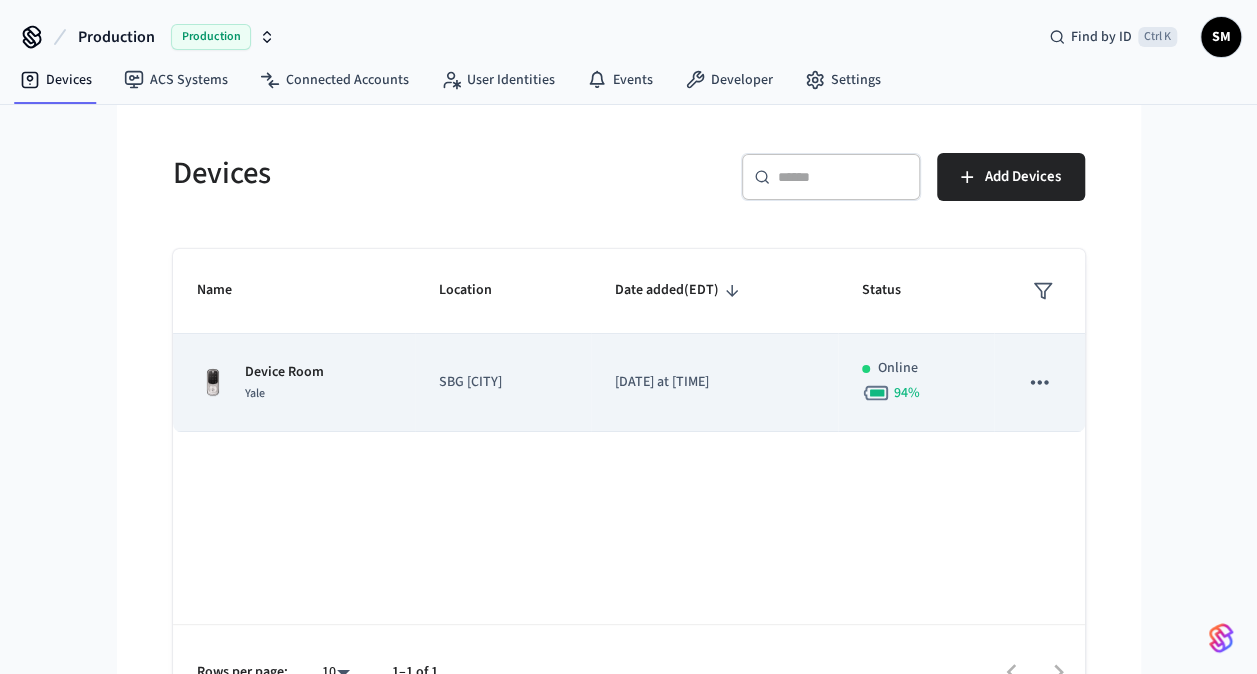 click on "Device Room [BRAND]" at bounding box center [294, 383] 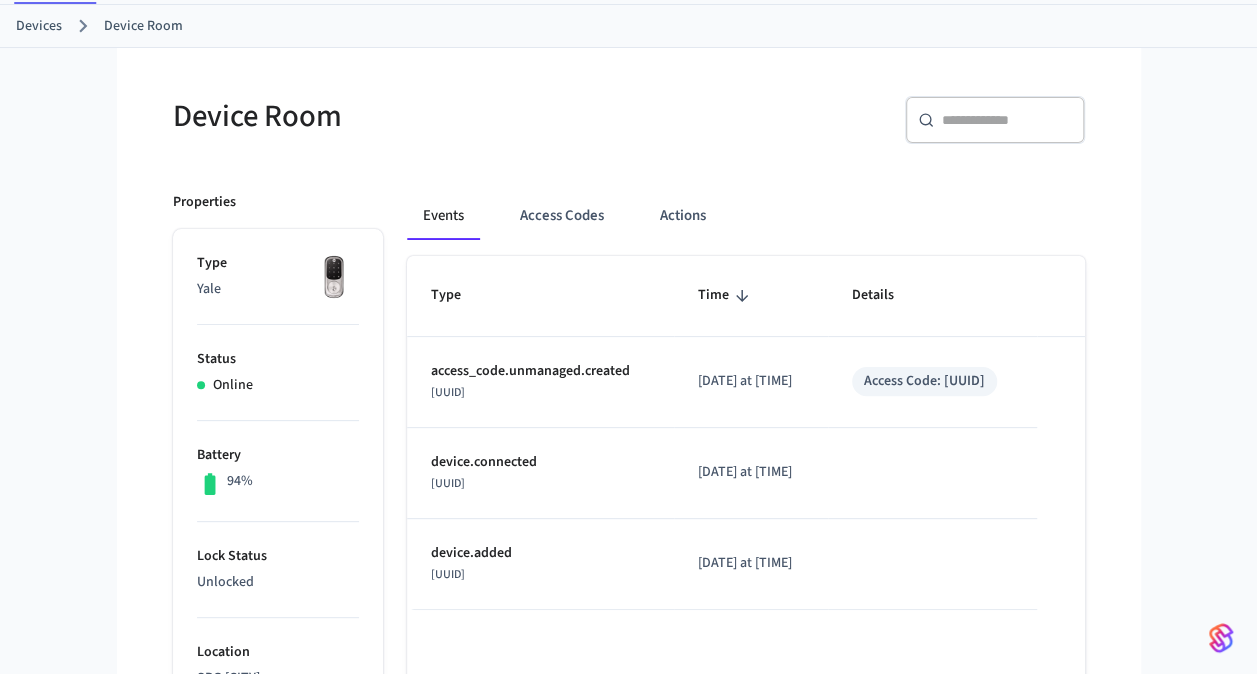 scroll, scrollTop: 200, scrollLeft: 0, axis: vertical 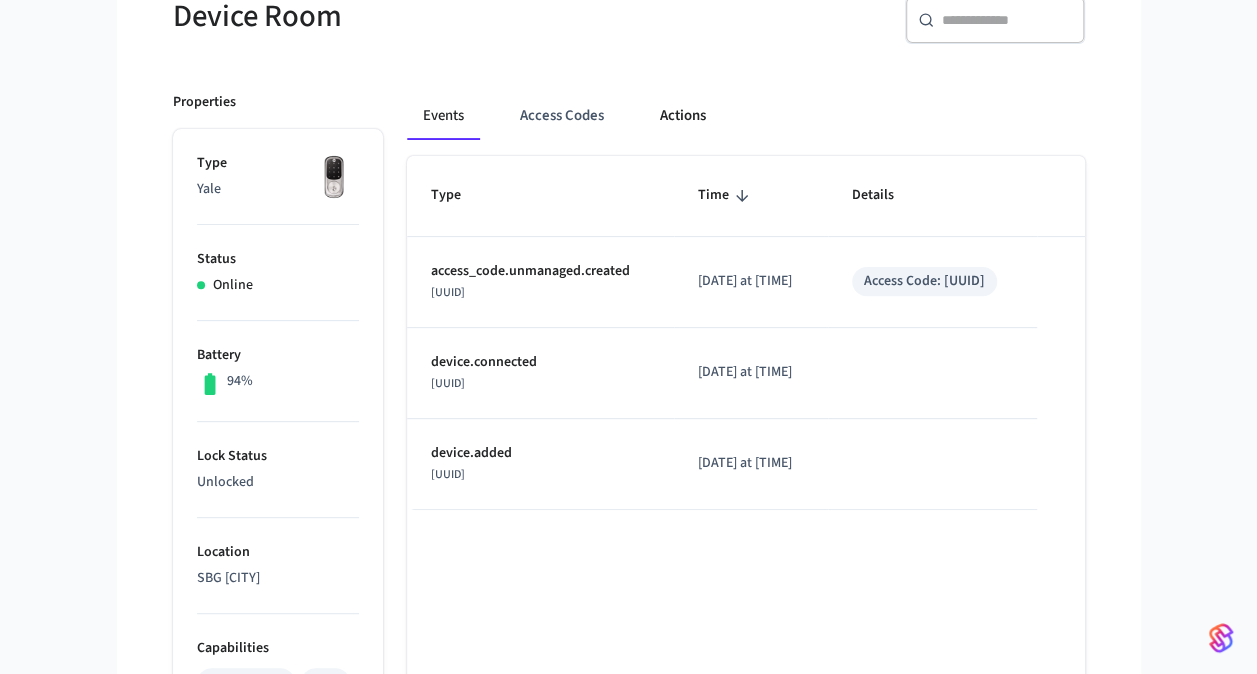 click on "Actions" at bounding box center (683, 116) 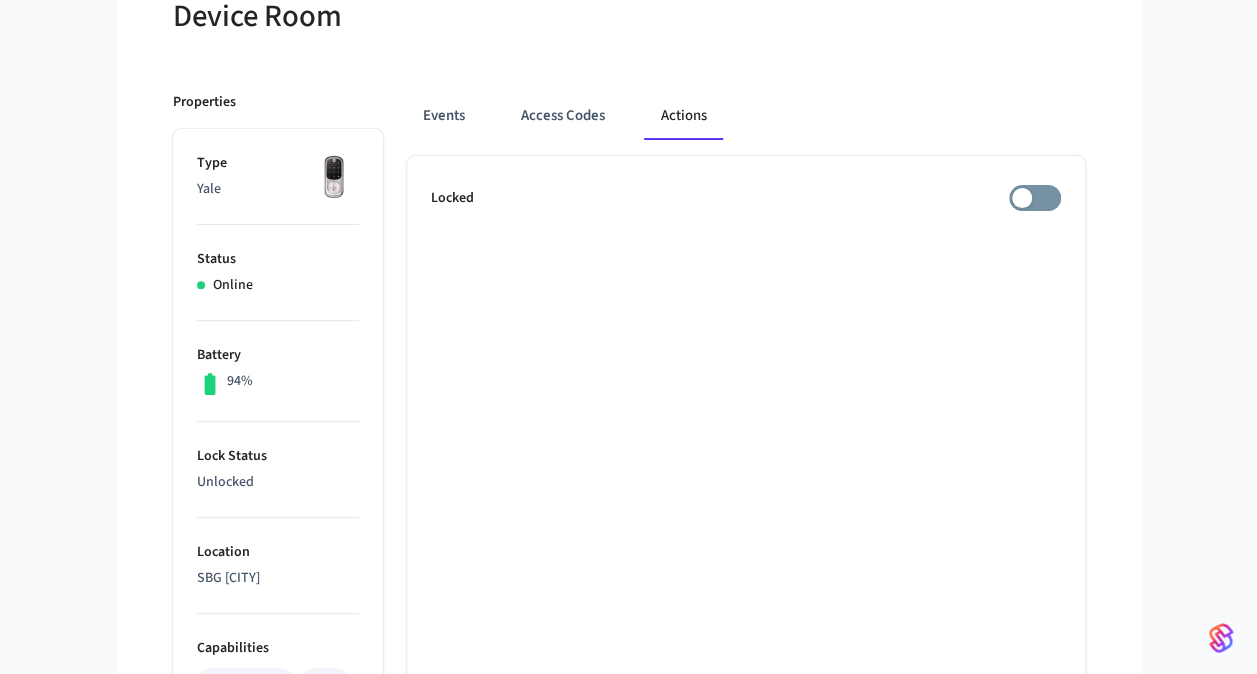 click on "Locked" at bounding box center [746, 198] 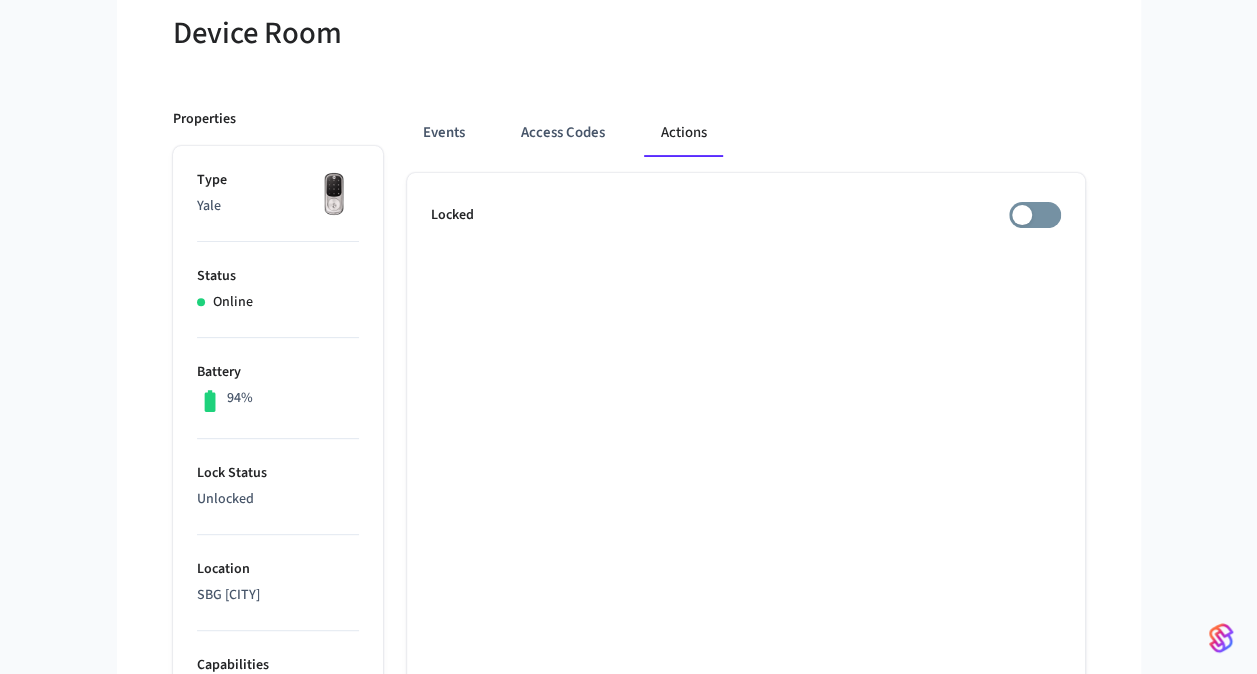 scroll, scrollTop: 126, scrollLeft: 0, axis: vertical 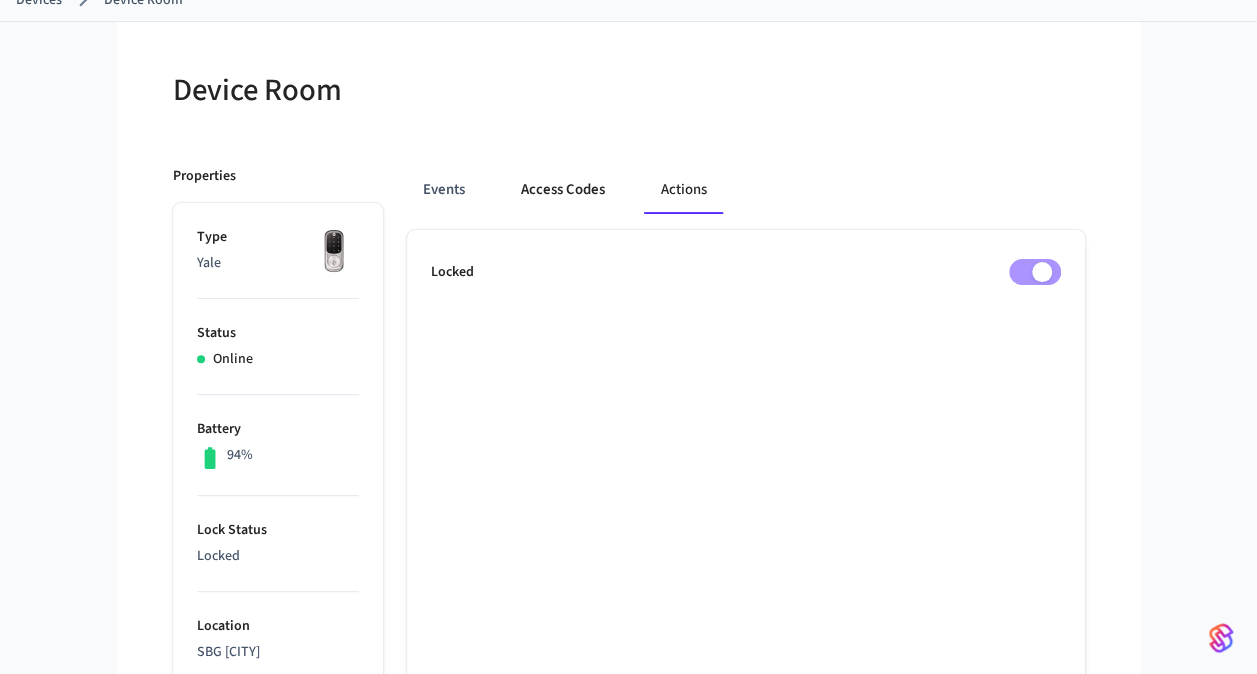 click on "Access Codes" at bounding box center (563, 190) 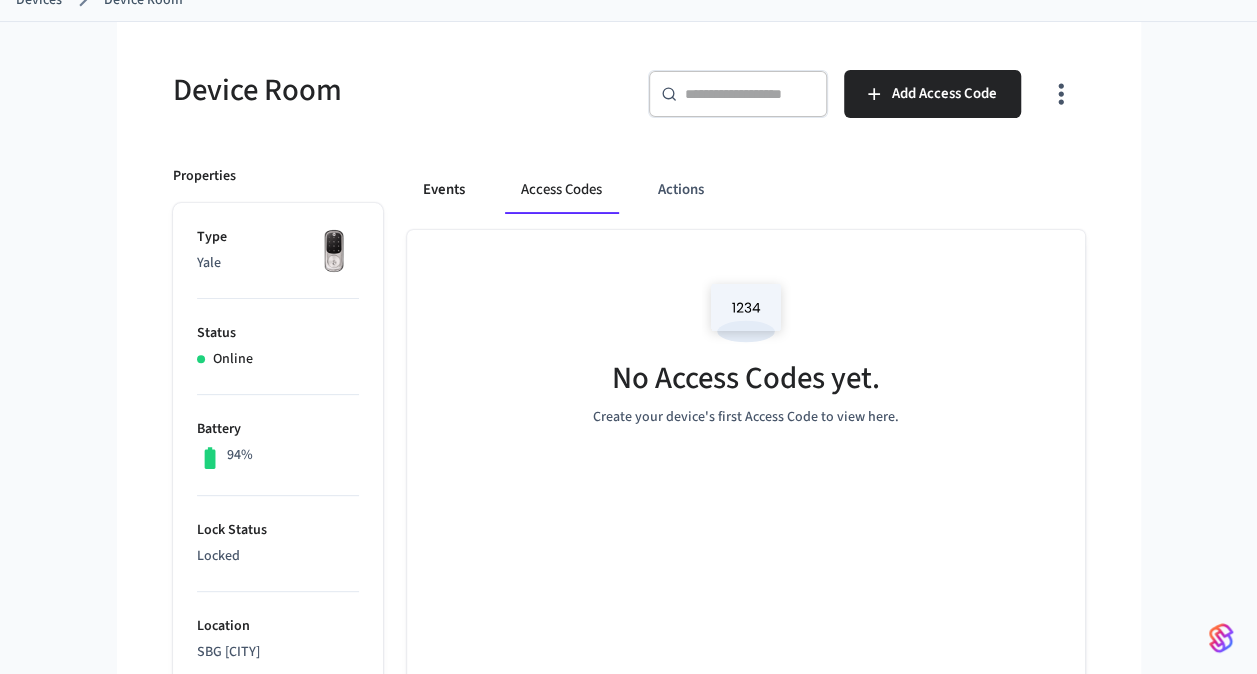 click on "Events" at bounding box center (444, 190) 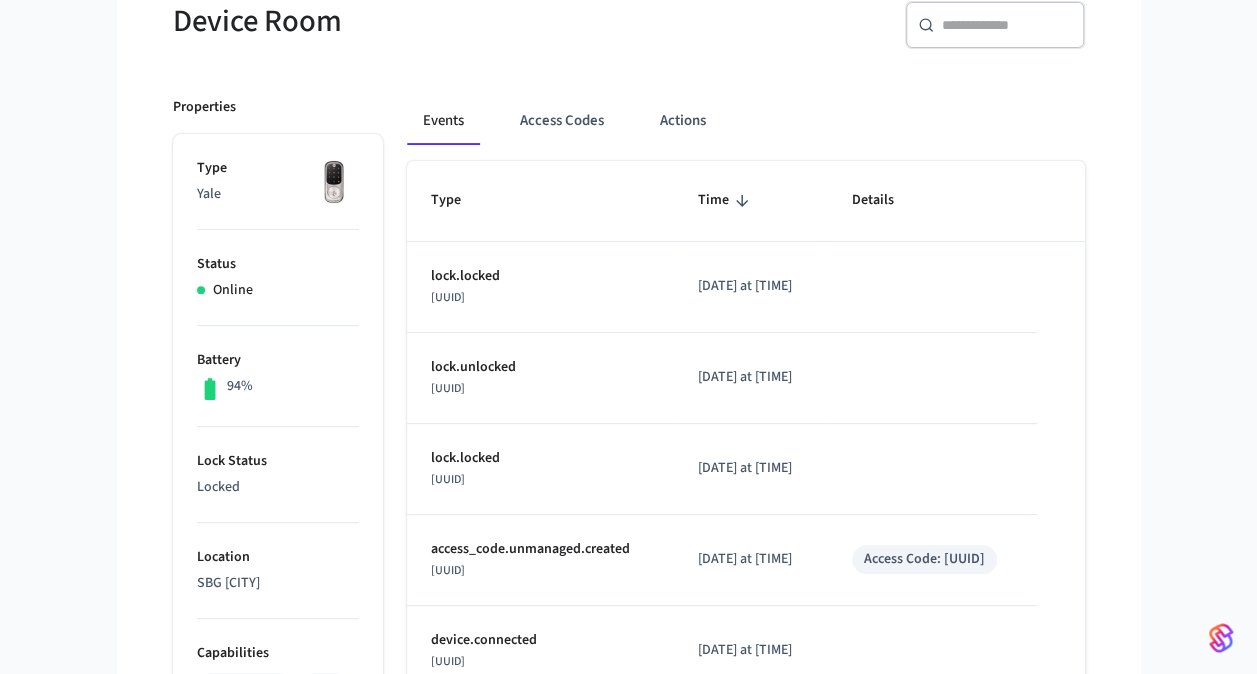 scroll, scrollTop: 226, scrollLeft: 0, axis: vertical 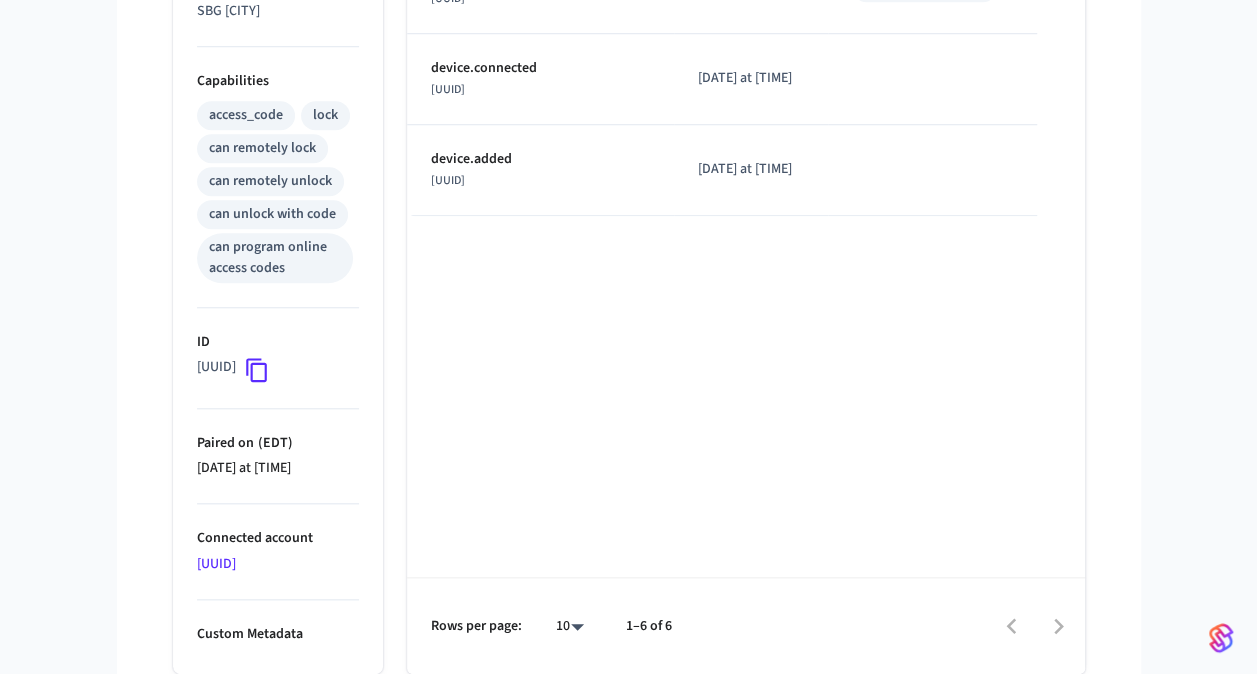 click 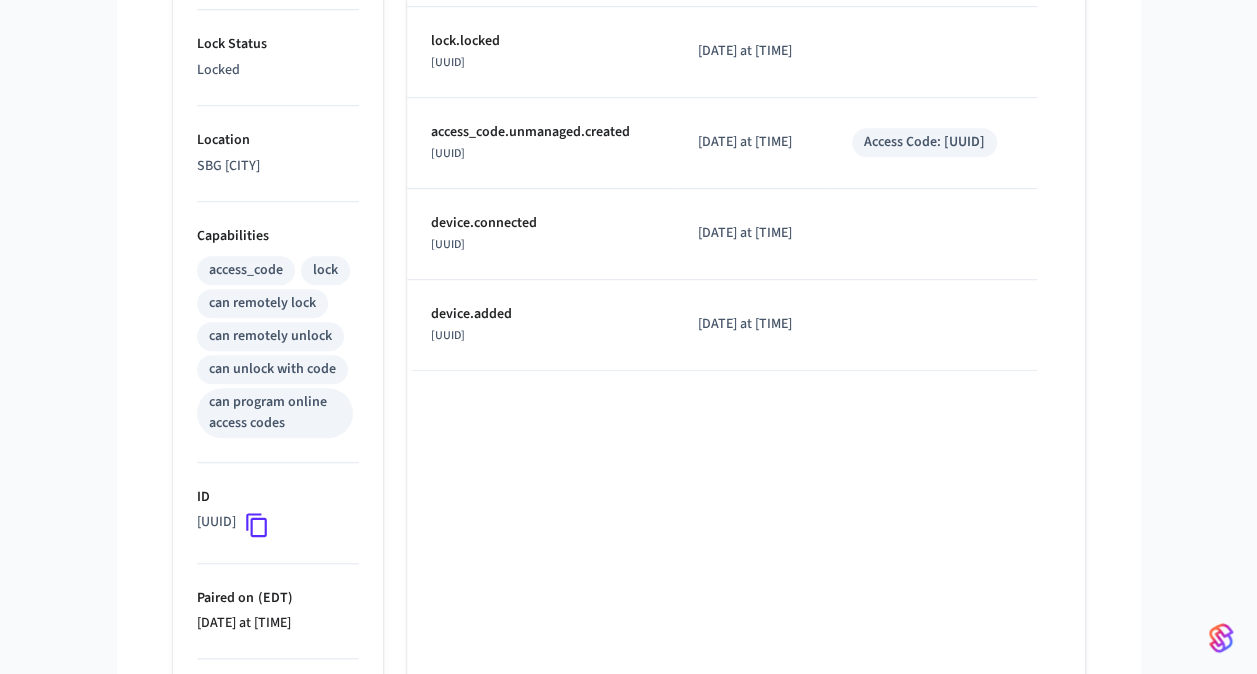 scroll, scrollTop: 613, scrollLeft: 0, axis: vertical 